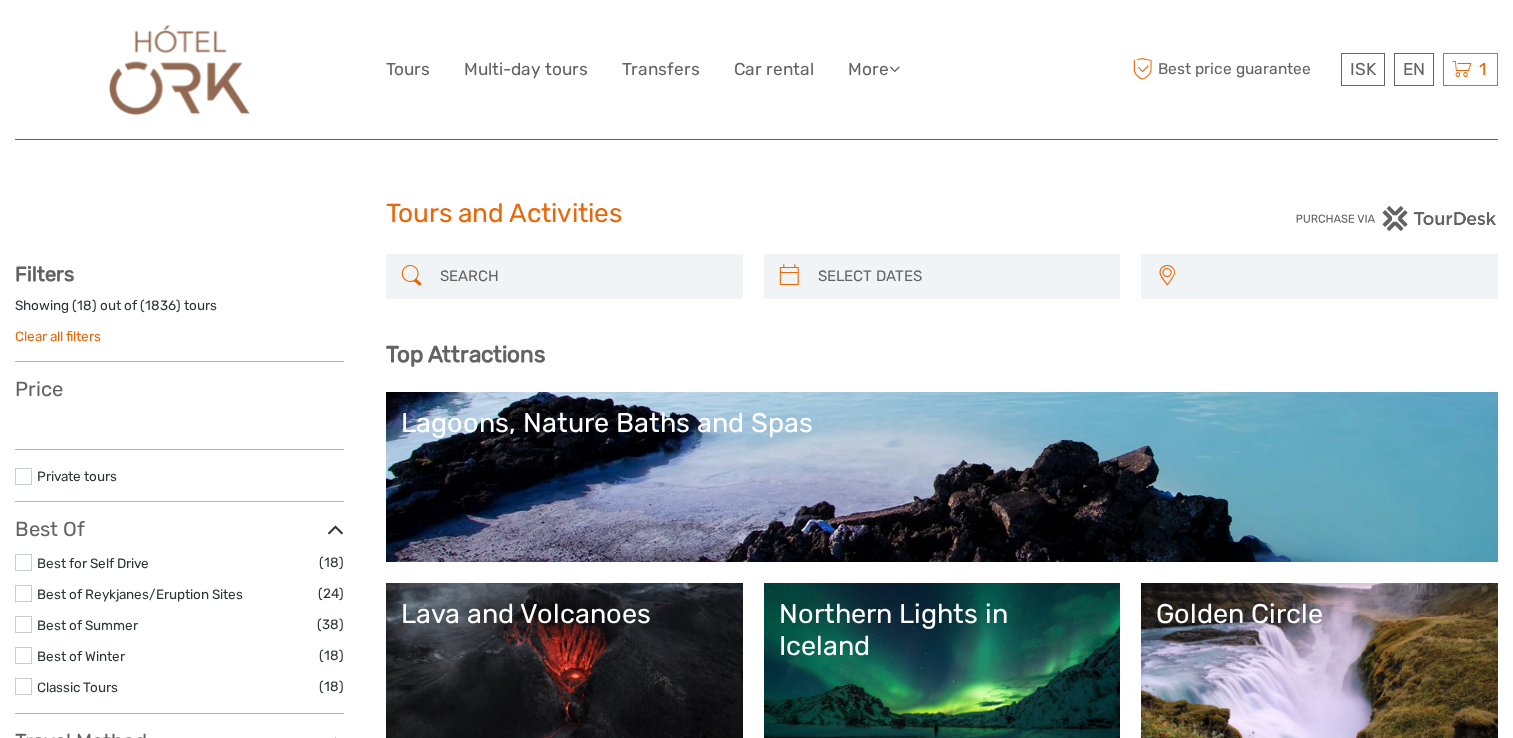 select 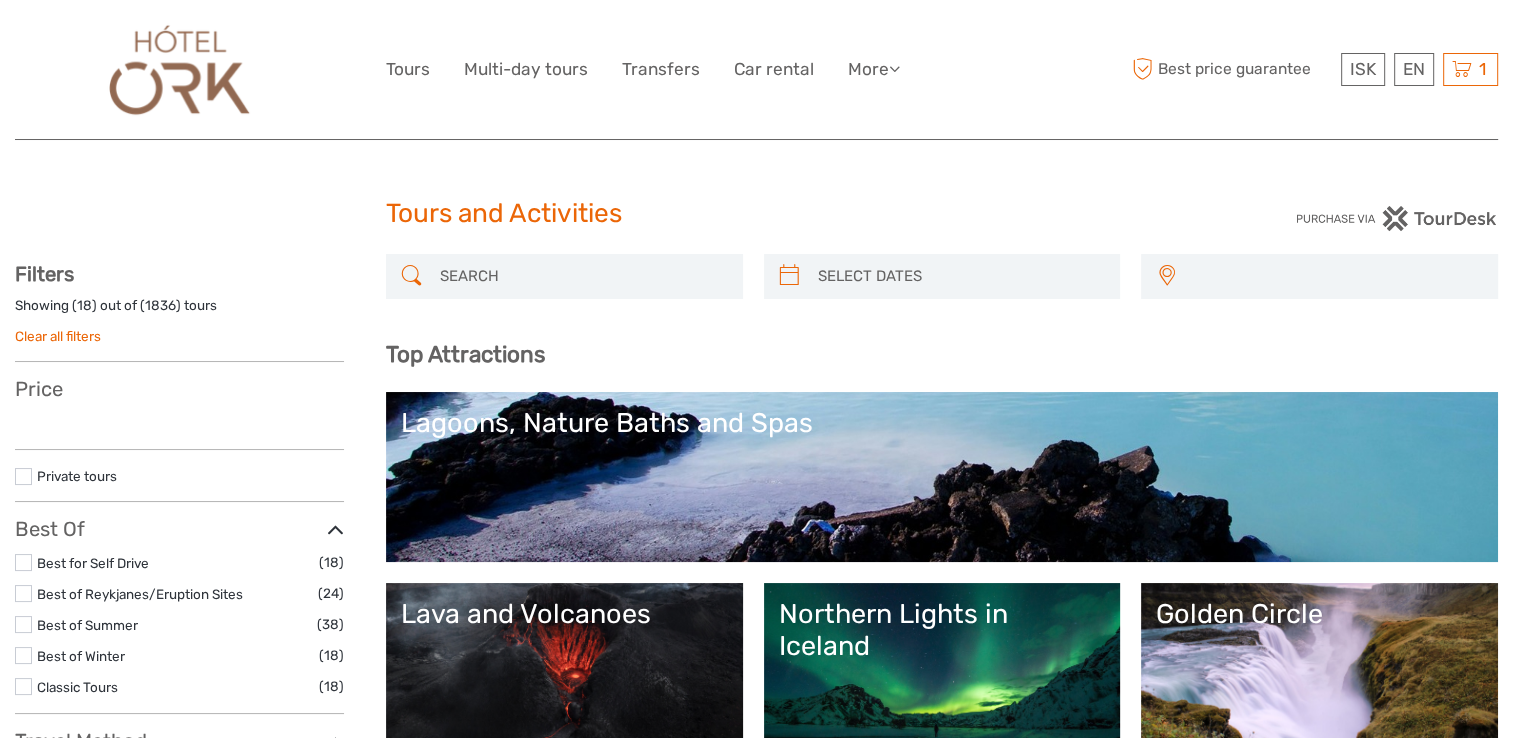 select 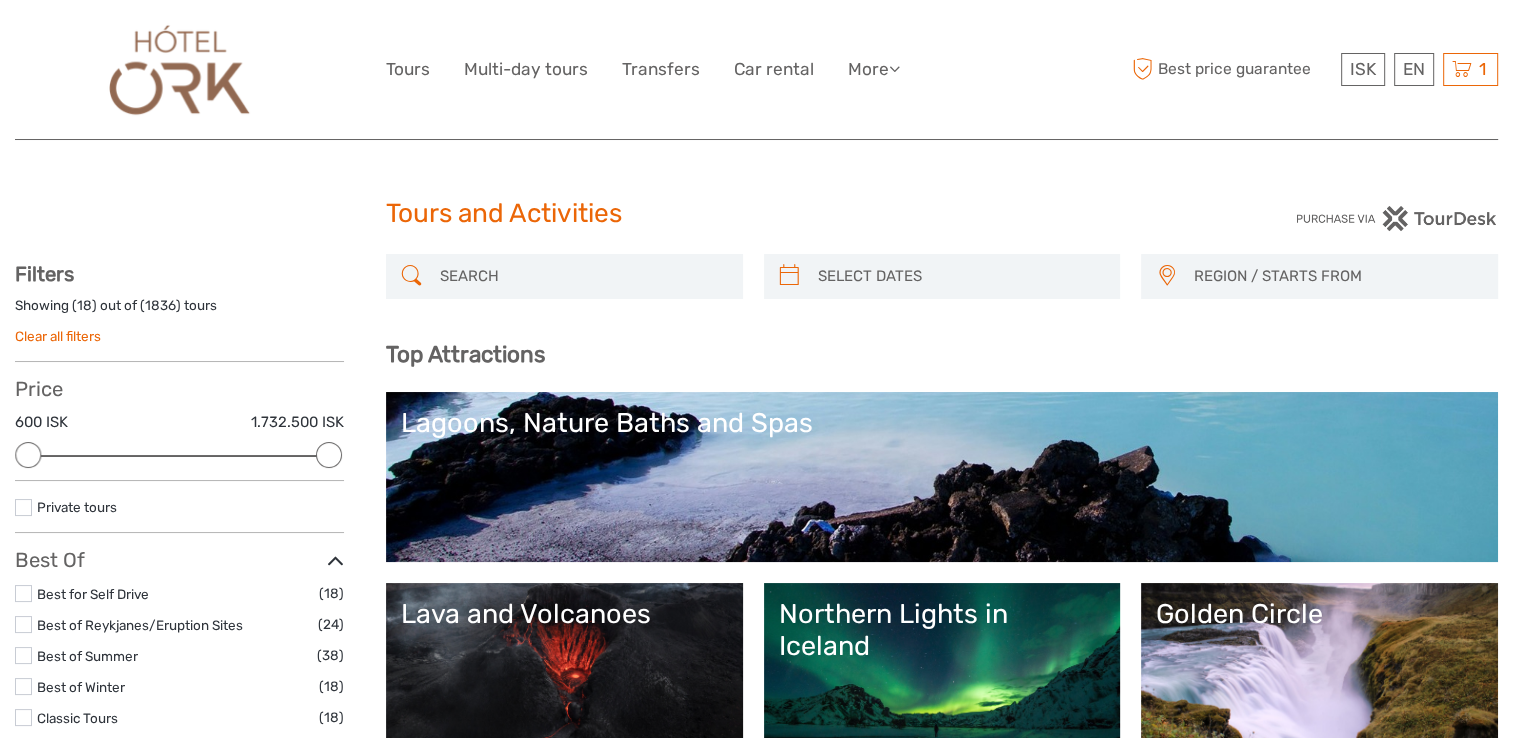 scroll, scrollTop: 0, scrollLeft: 0, axis: both 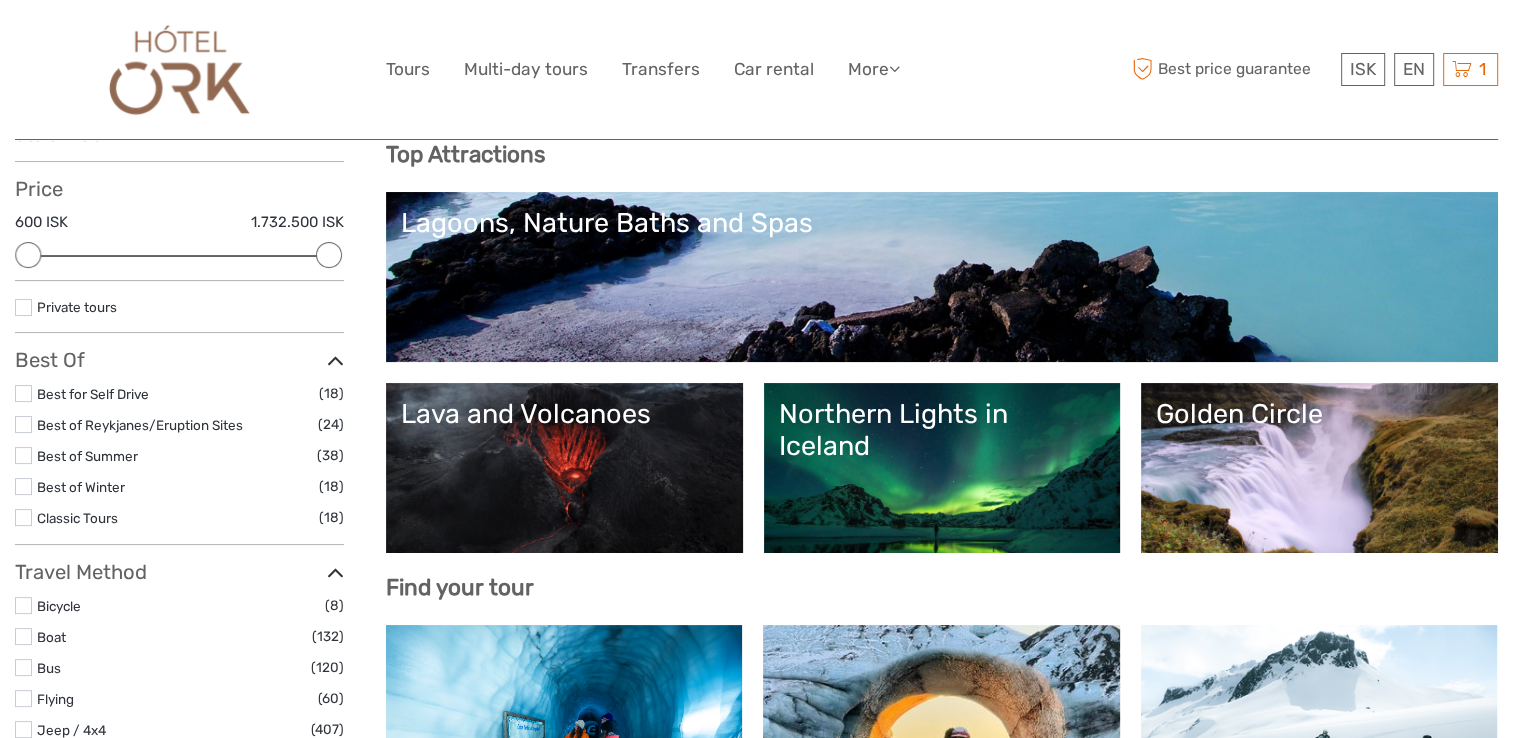 click on "Golden Circle" at bounding box center [1319, 468] 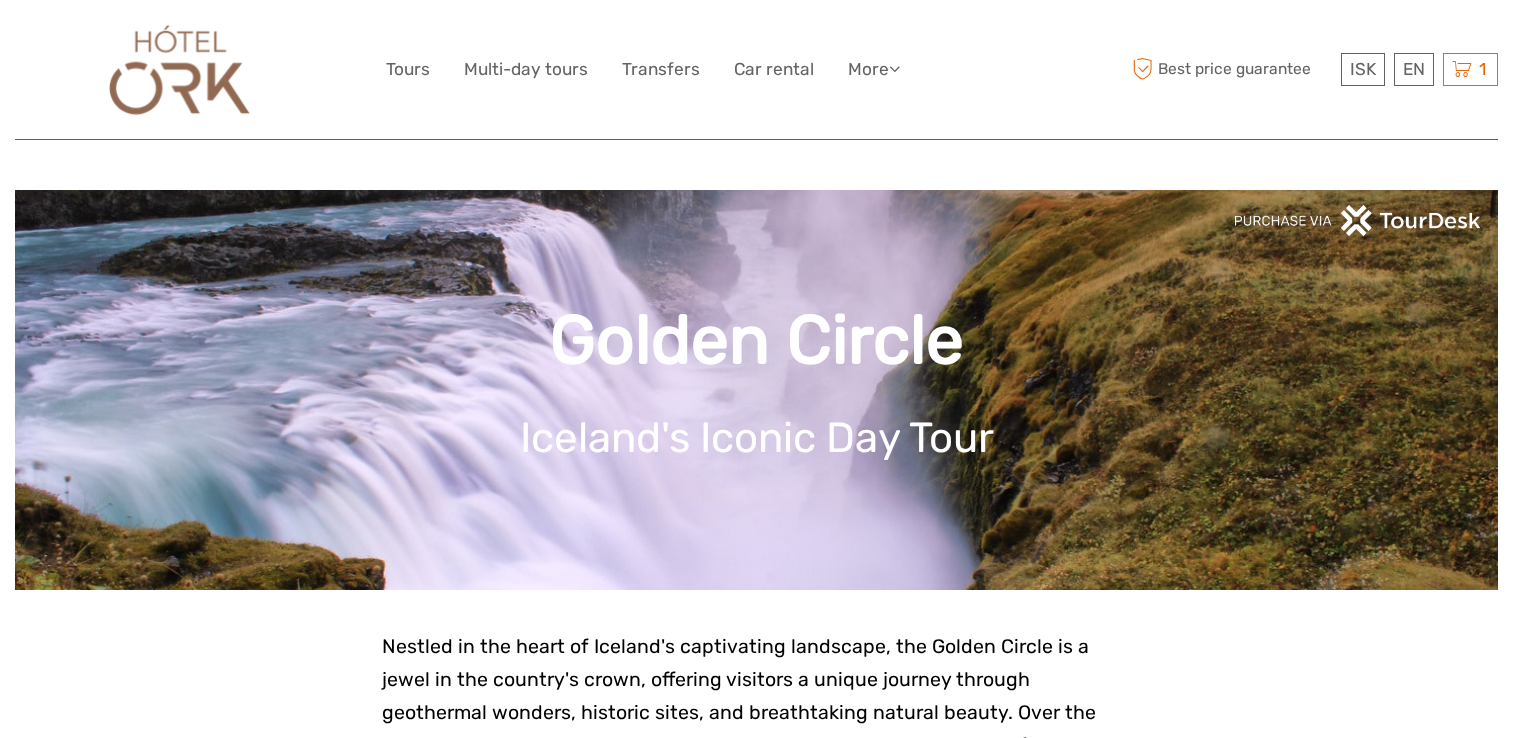 scroll, scrollTop: 0, scrollLeft: 0, axis: both 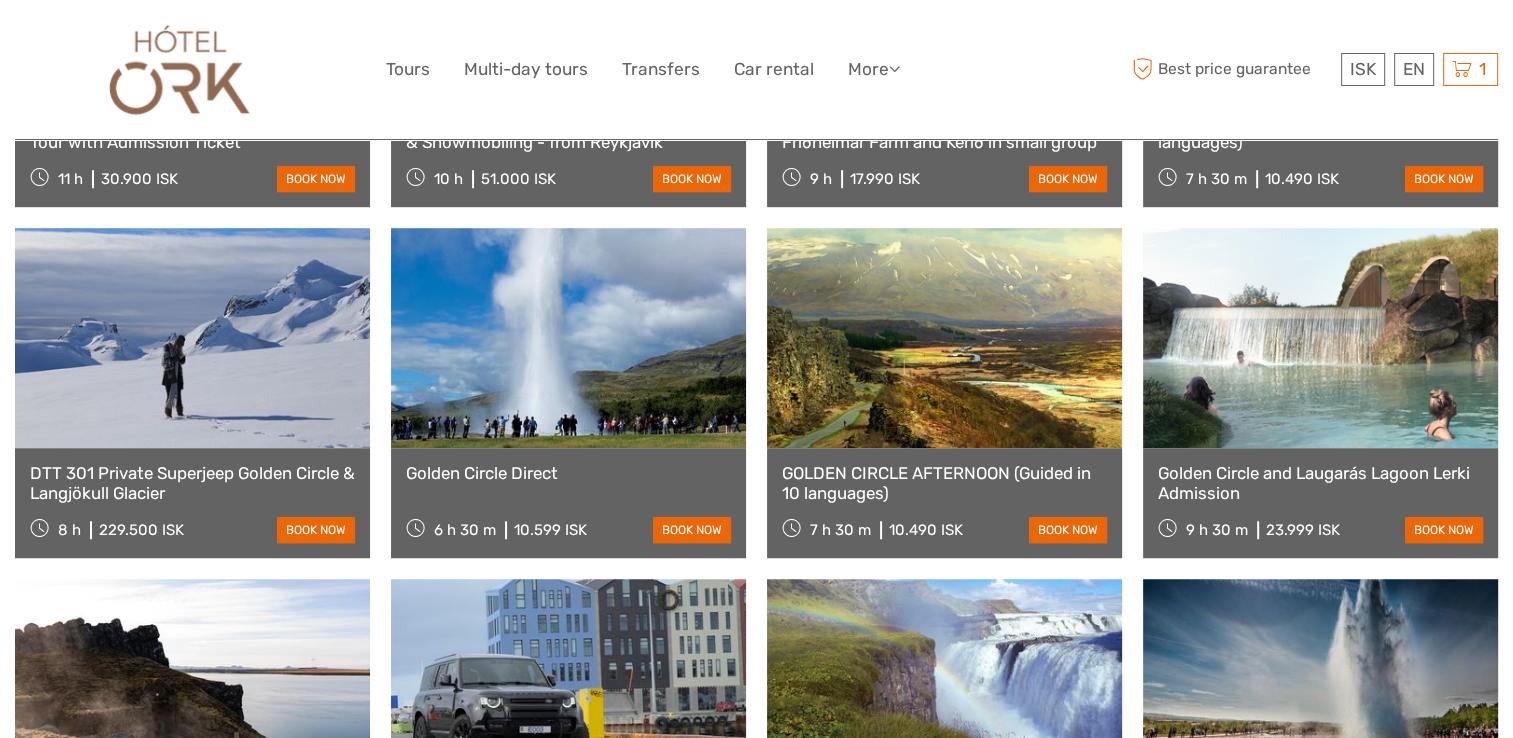 click at bounding box center [568, 338] 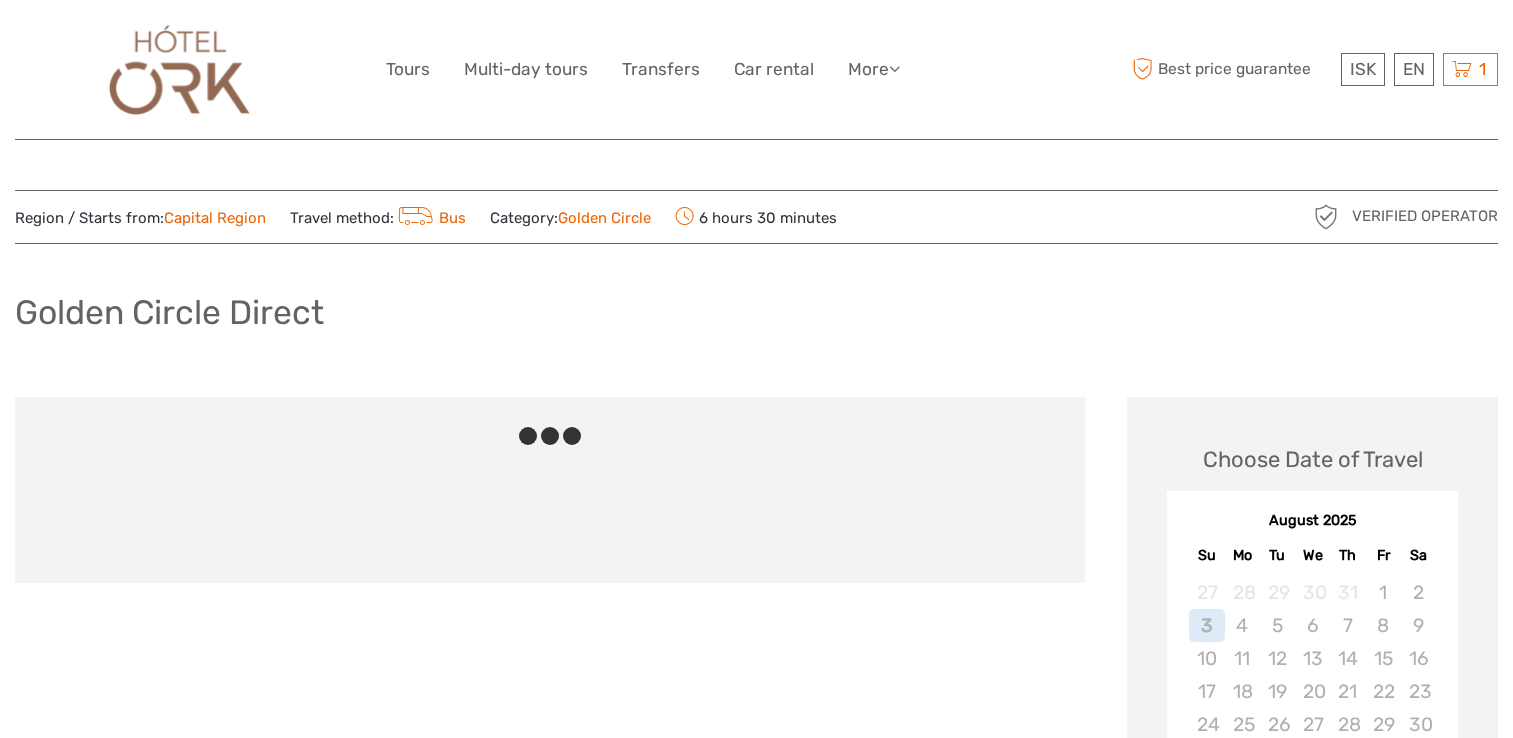 scroll, scrollTop: 0, scrollLeft: 0, axis: both 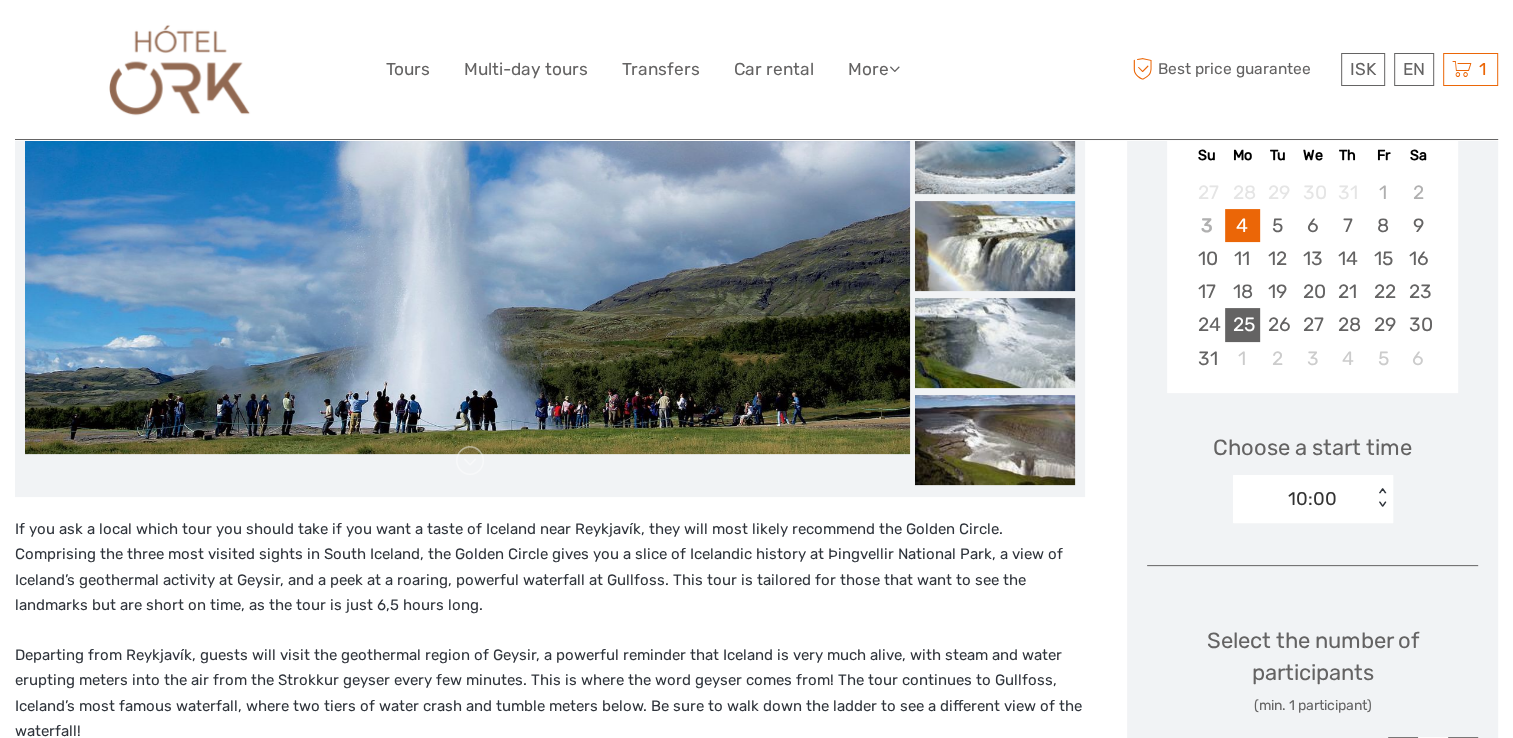 click on "25" at bounding box center (1242, 324) 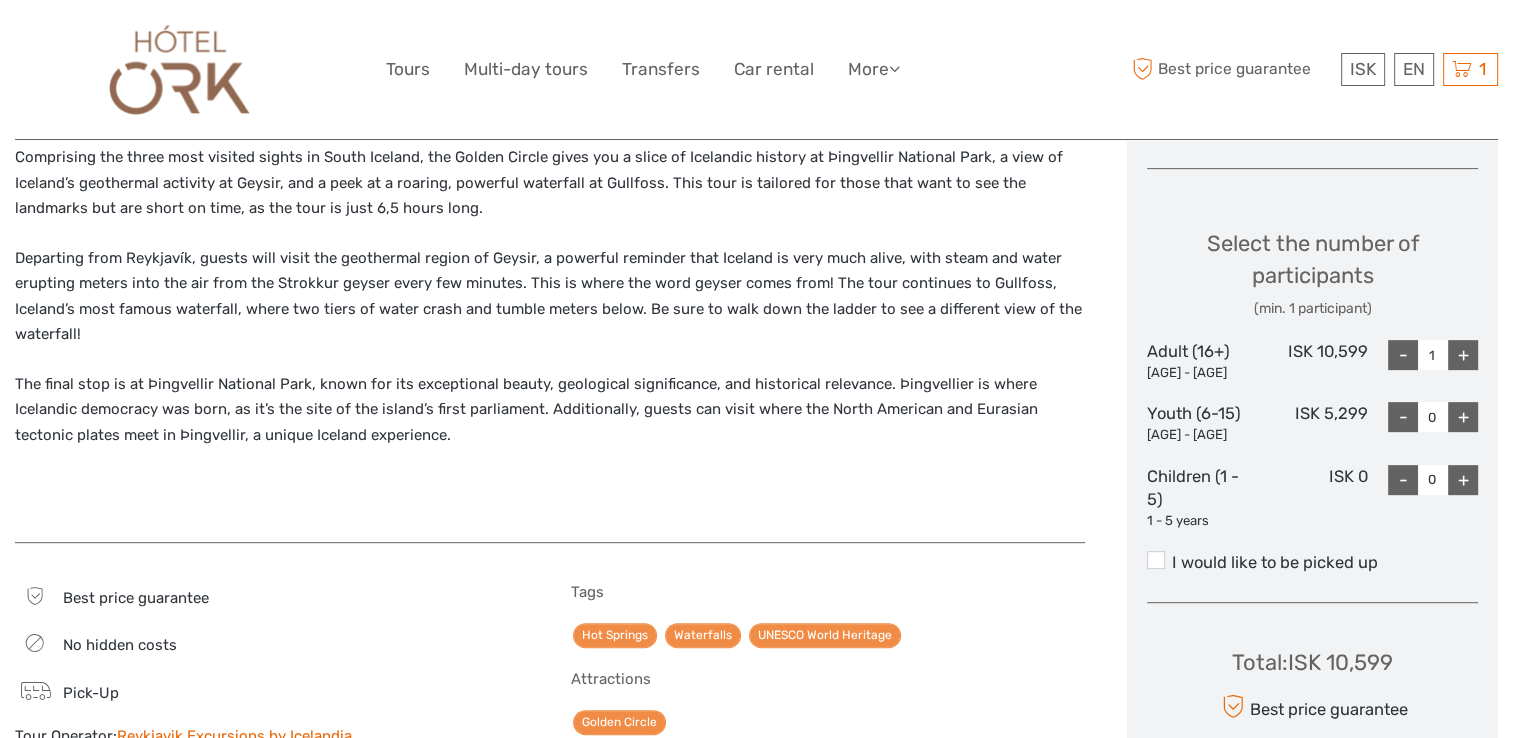 scroll, scrollTop: 800, scrollLeft: 0, axis: vertical 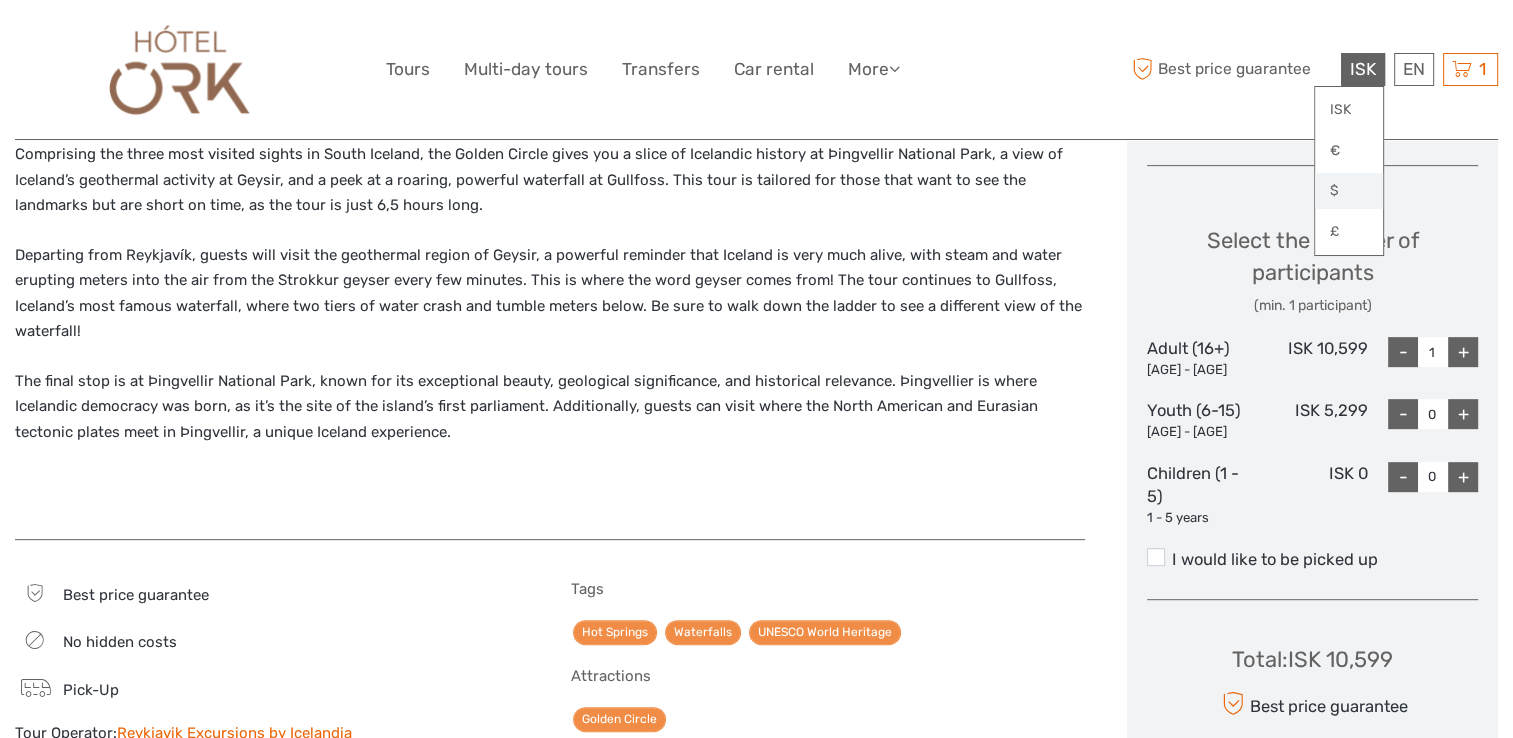 click on "$" at bounding box center (1349, 191) 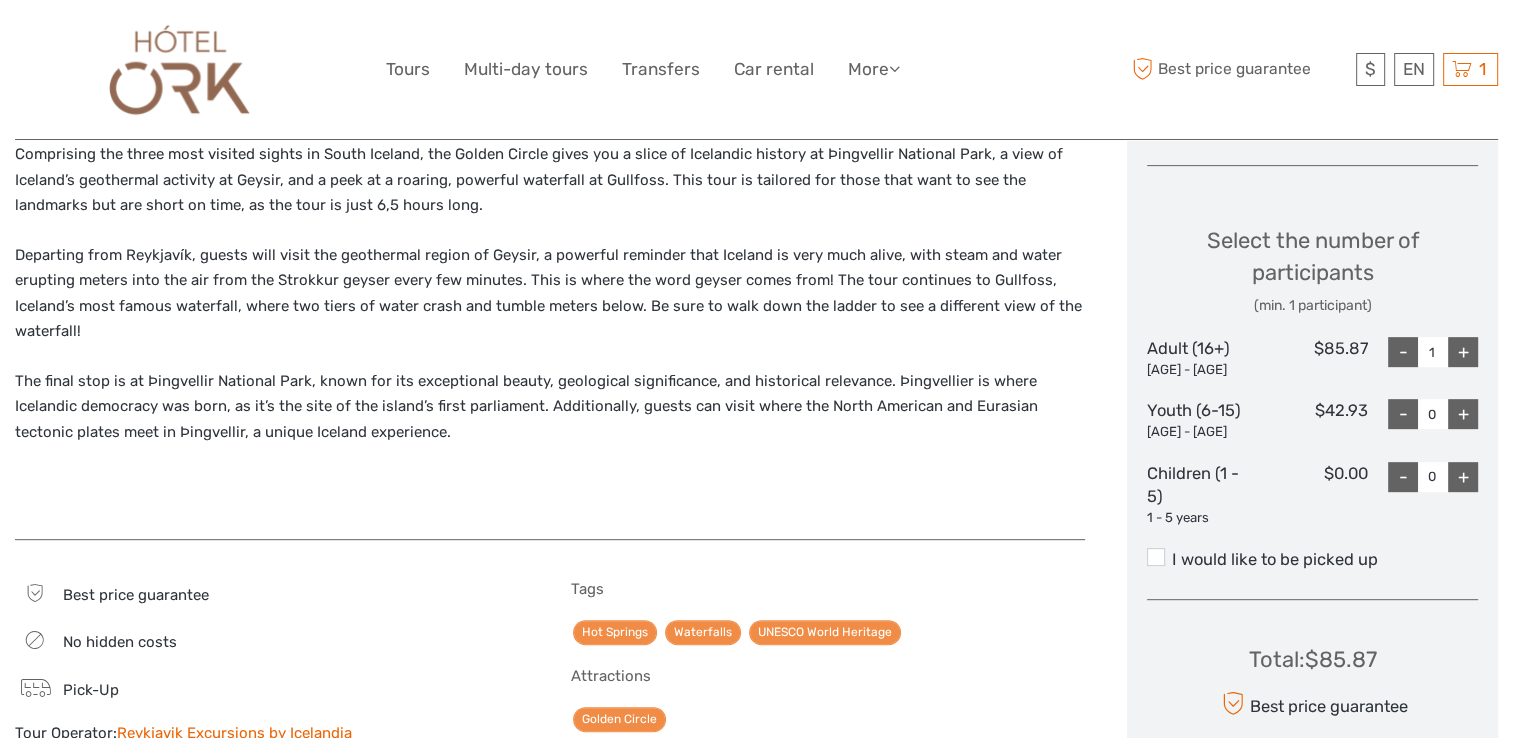 click on "+" at bounding box center [1463, 352] 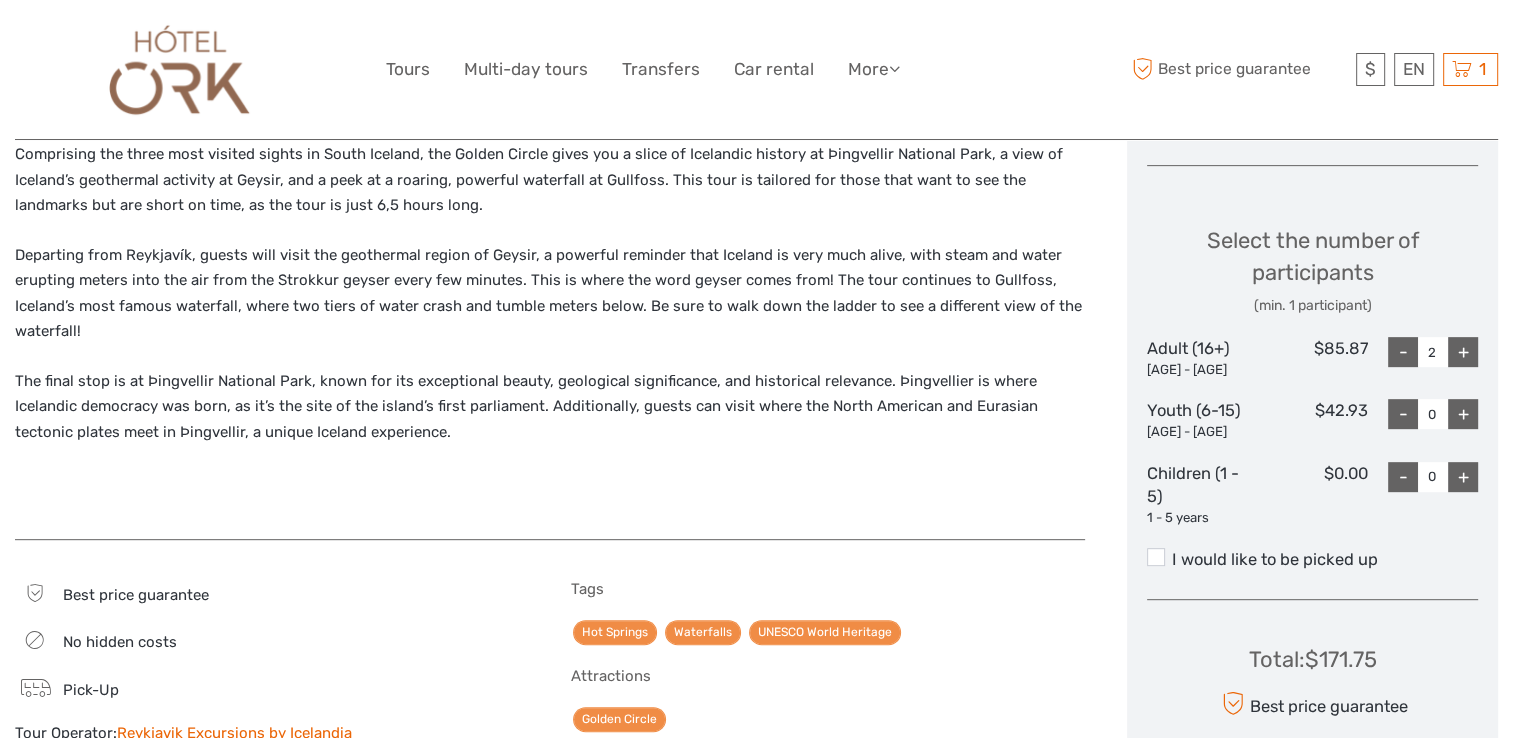 click on "+" at bounding box center [1463, 352] 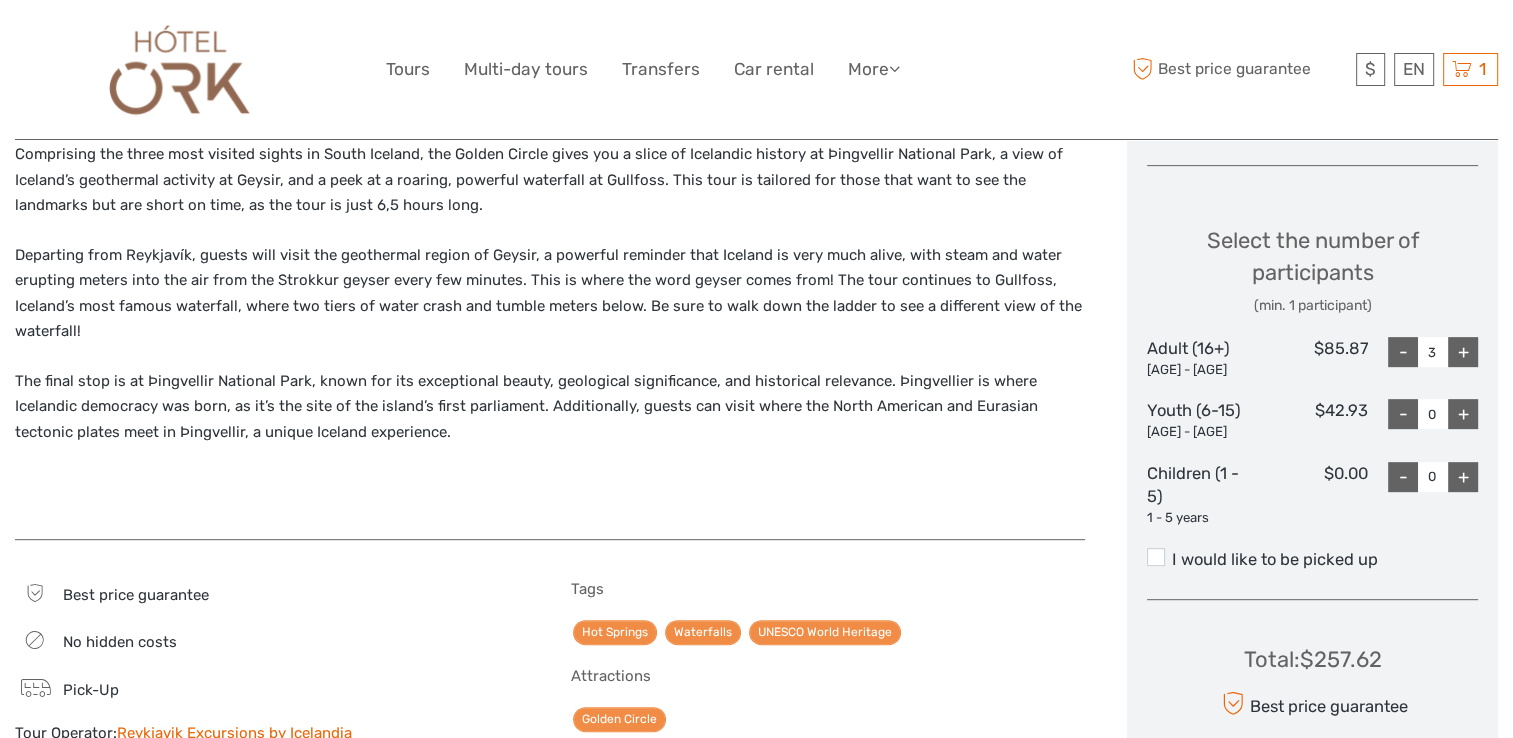 click on "-" at bounding box center (1403, 352) 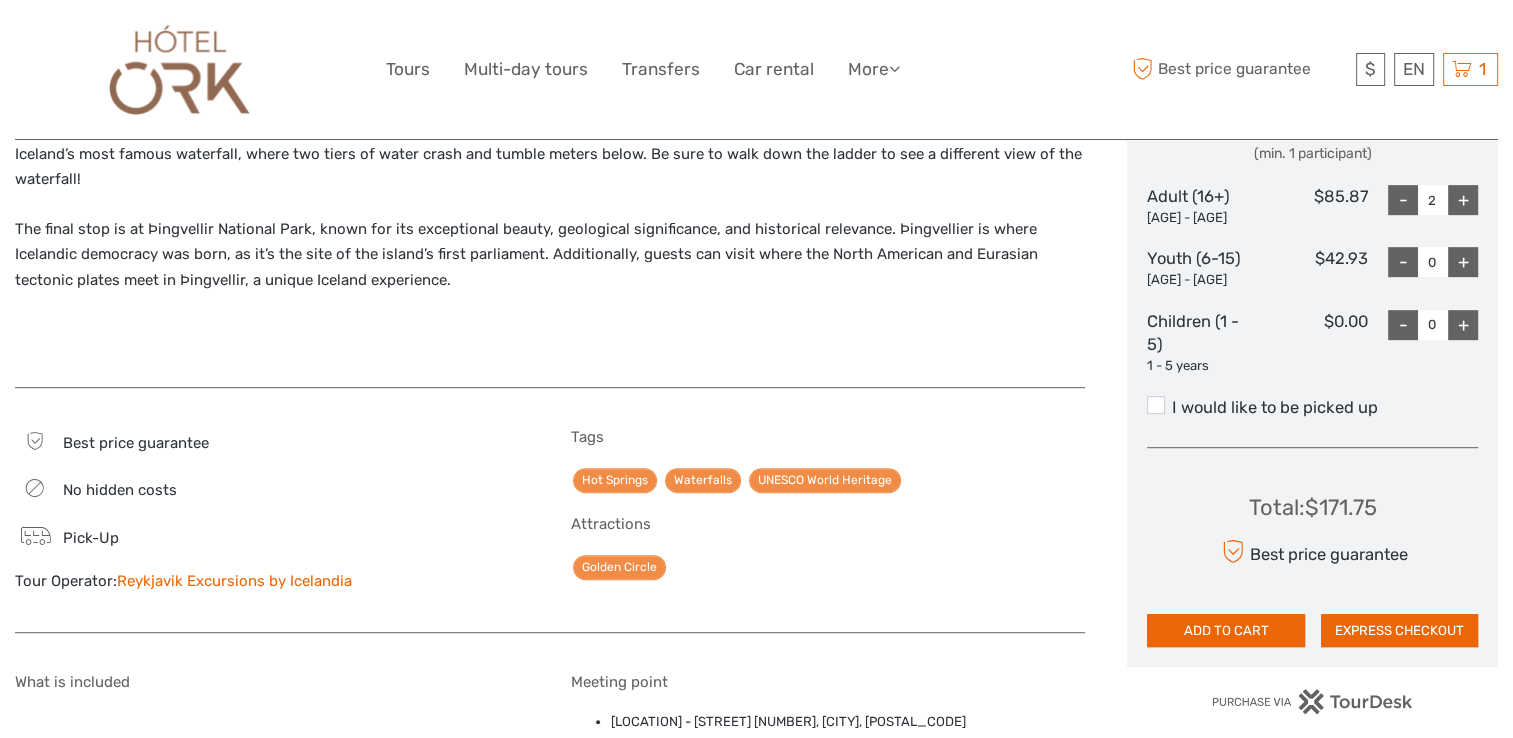 scroll, scrollTop: 1000, scrollLeft: 0, axis: vertical 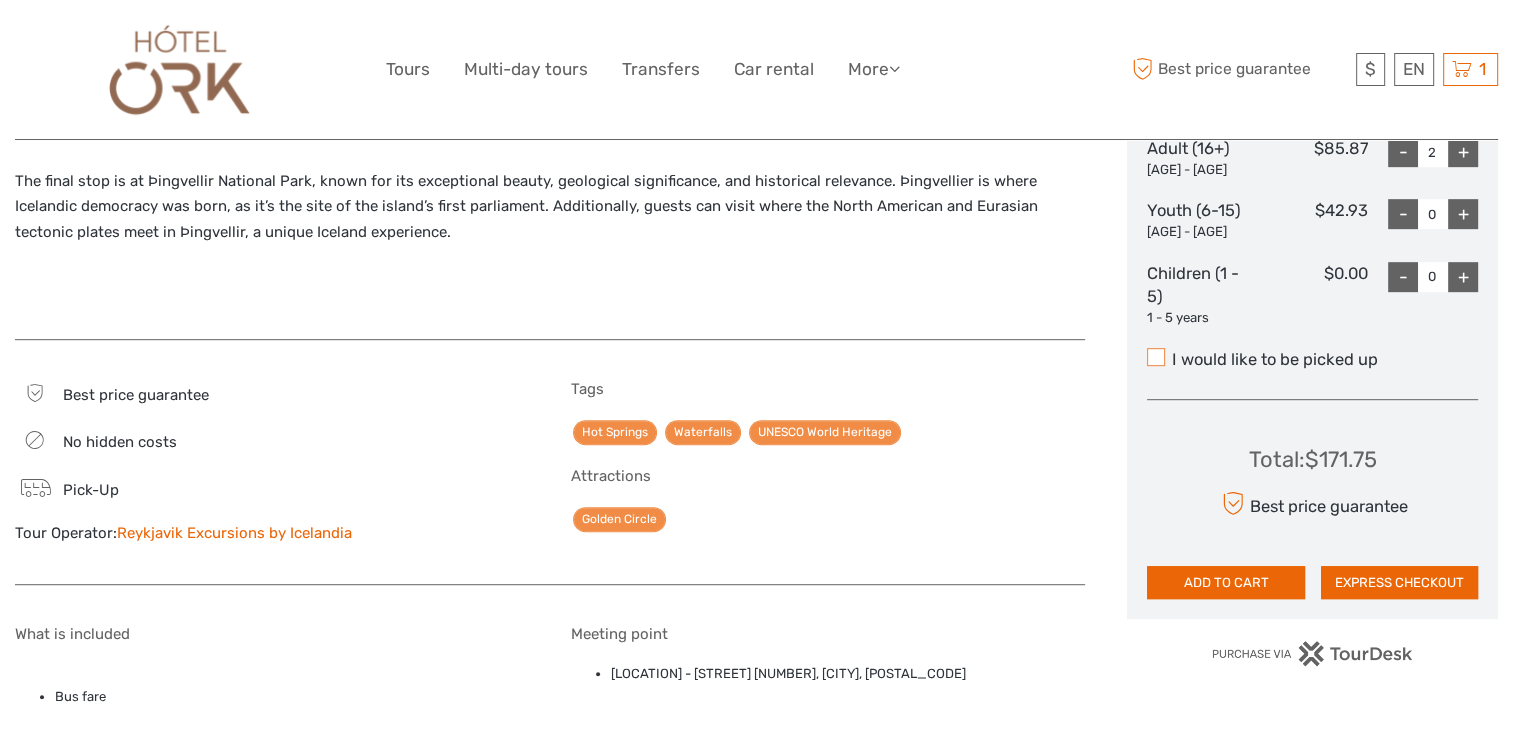 click at bounding box center (1156, 357) 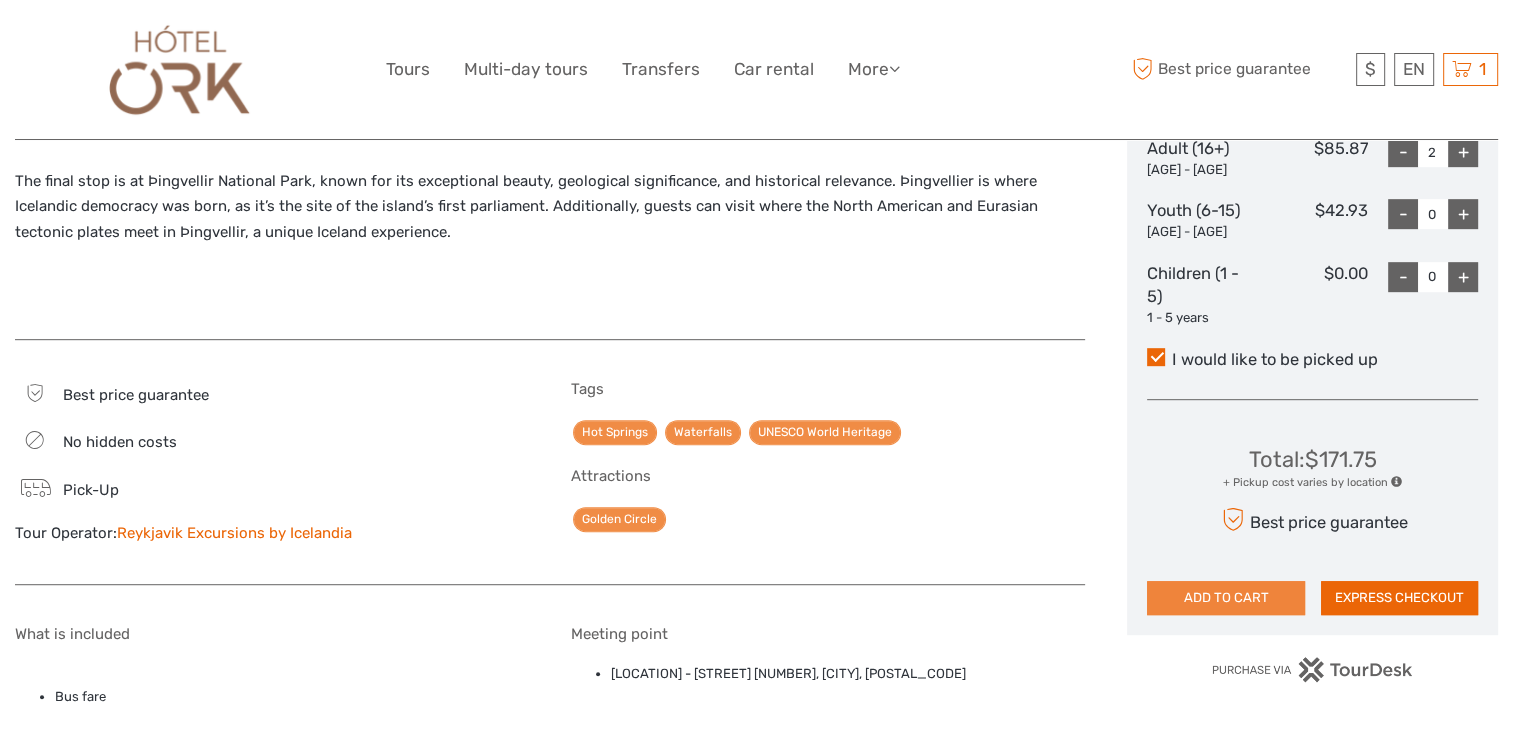 click on "ADD TO CART" at bounding box center (1225, 598) 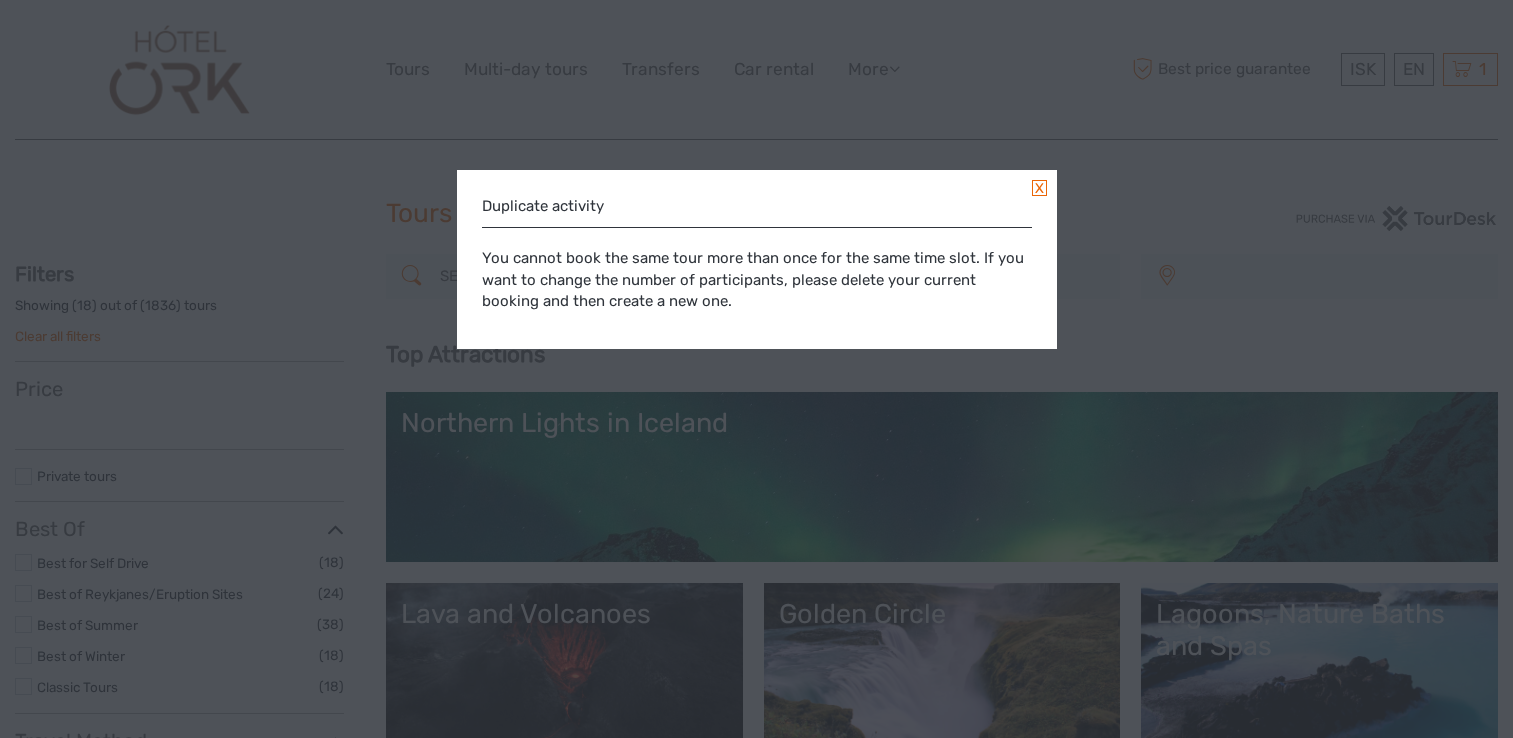 select 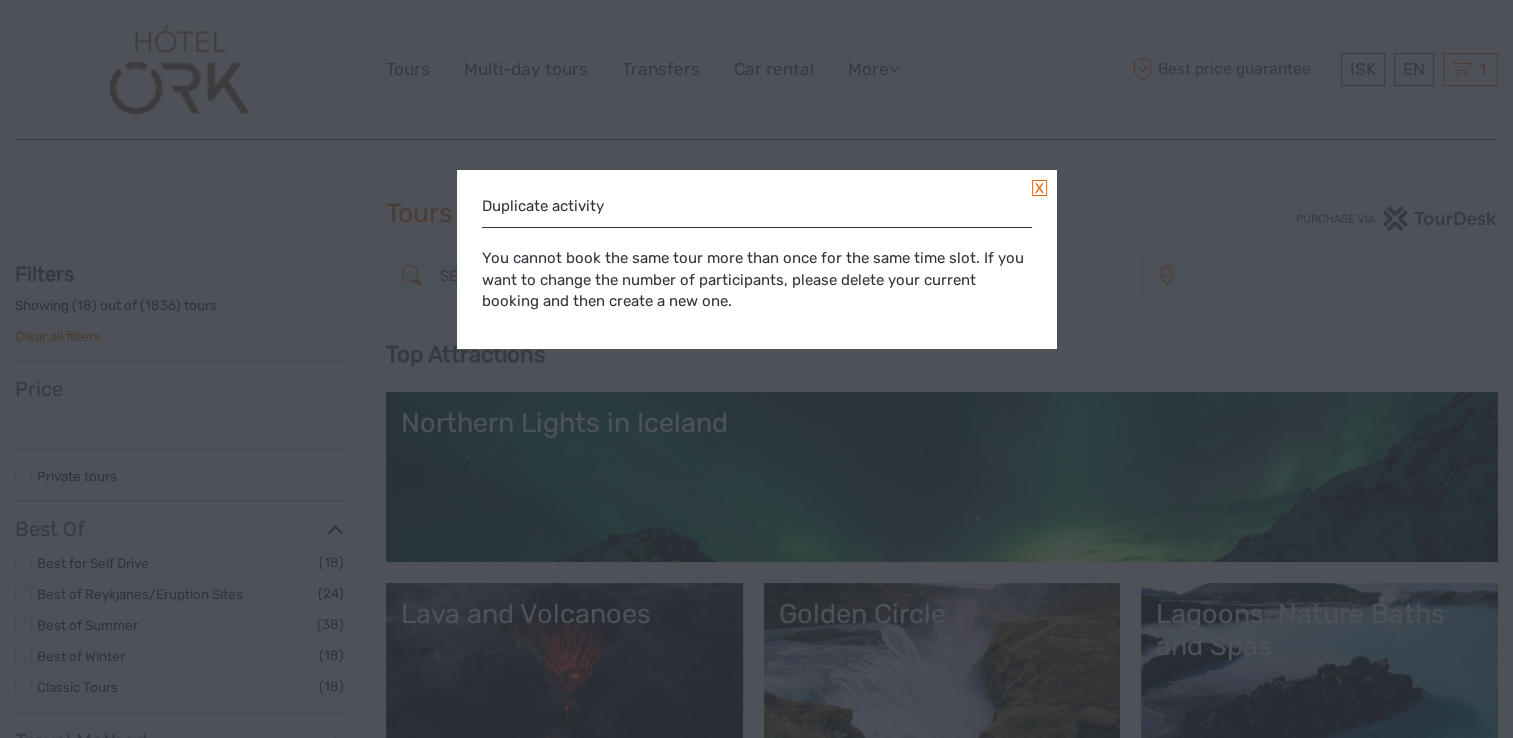 select 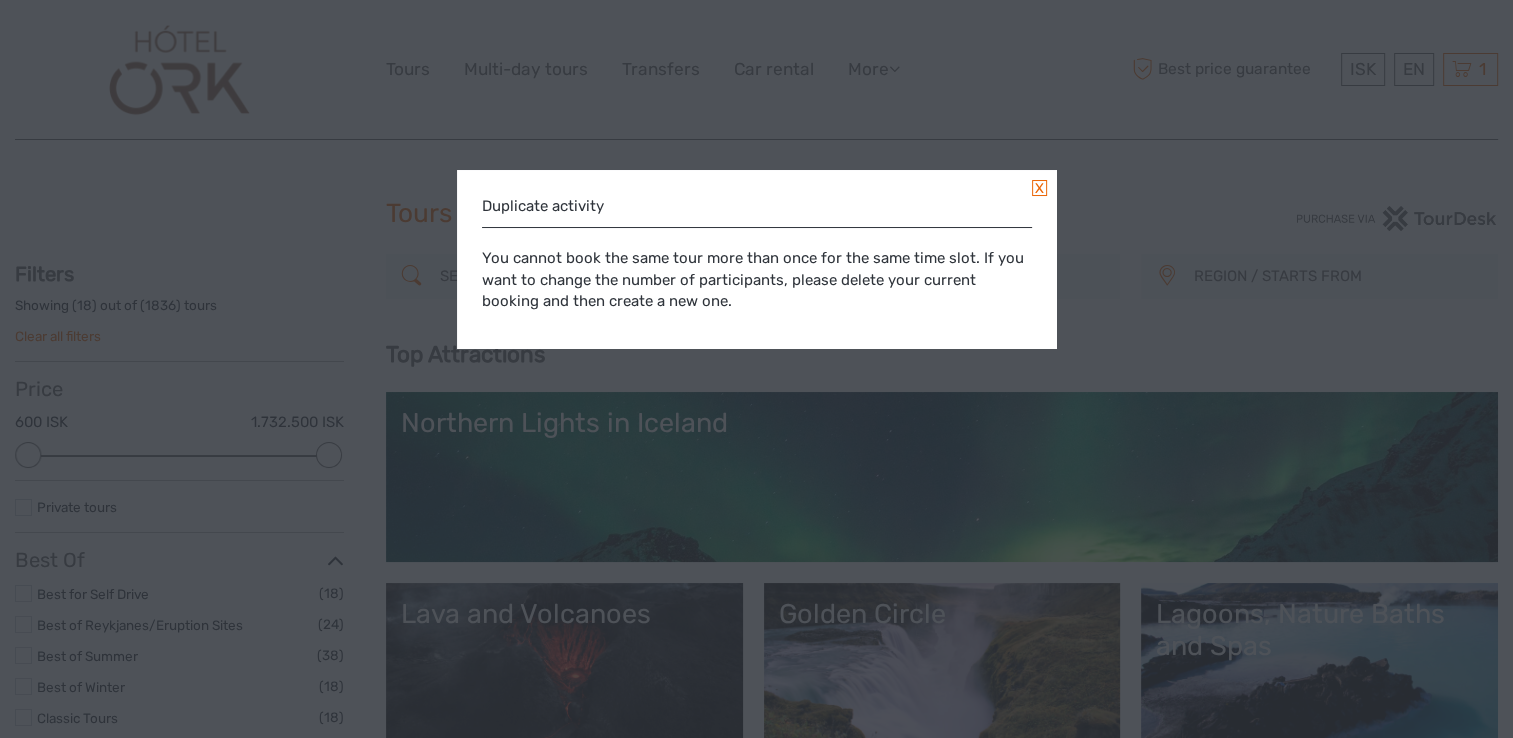 scroll, scrollTop: 0, scrollLeft: 0, axis: both 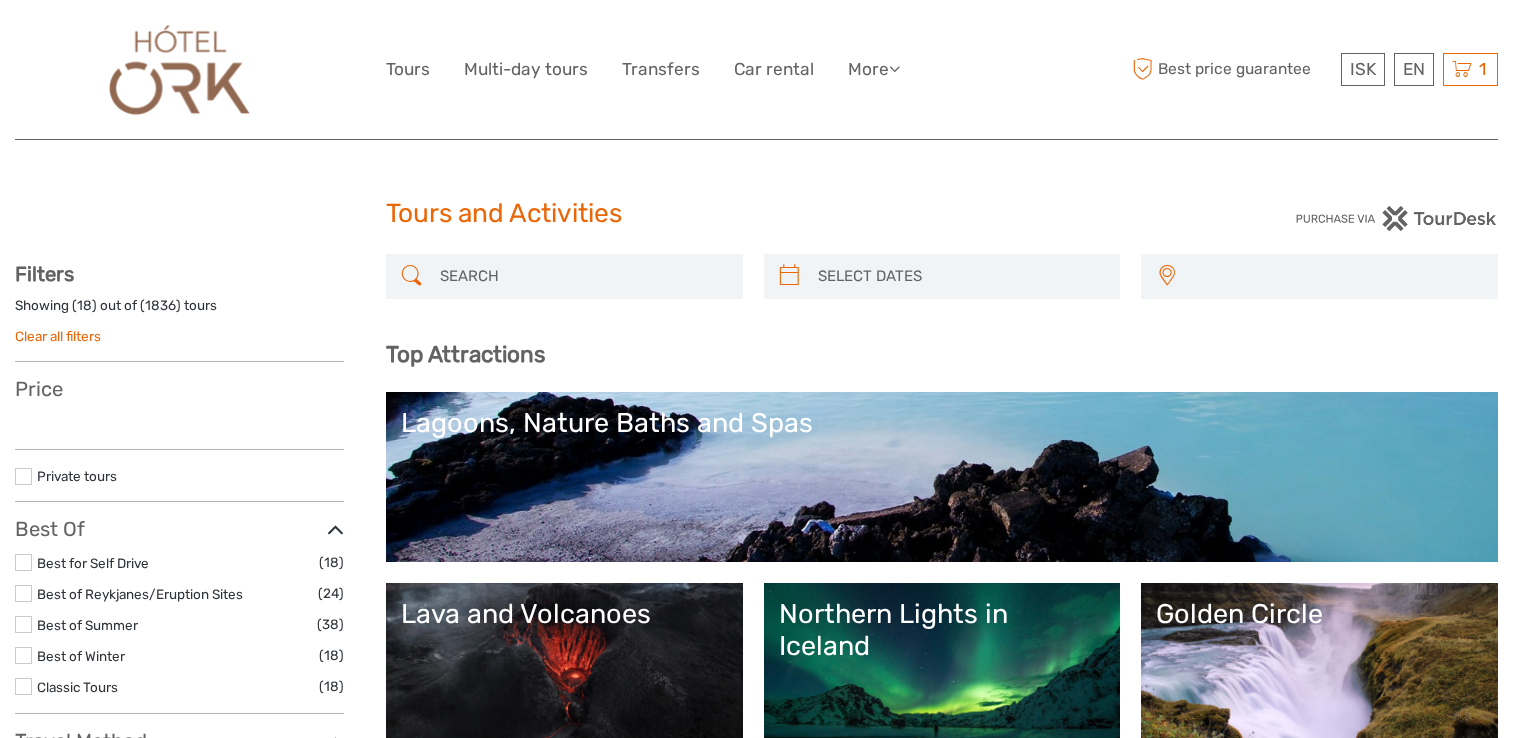 select 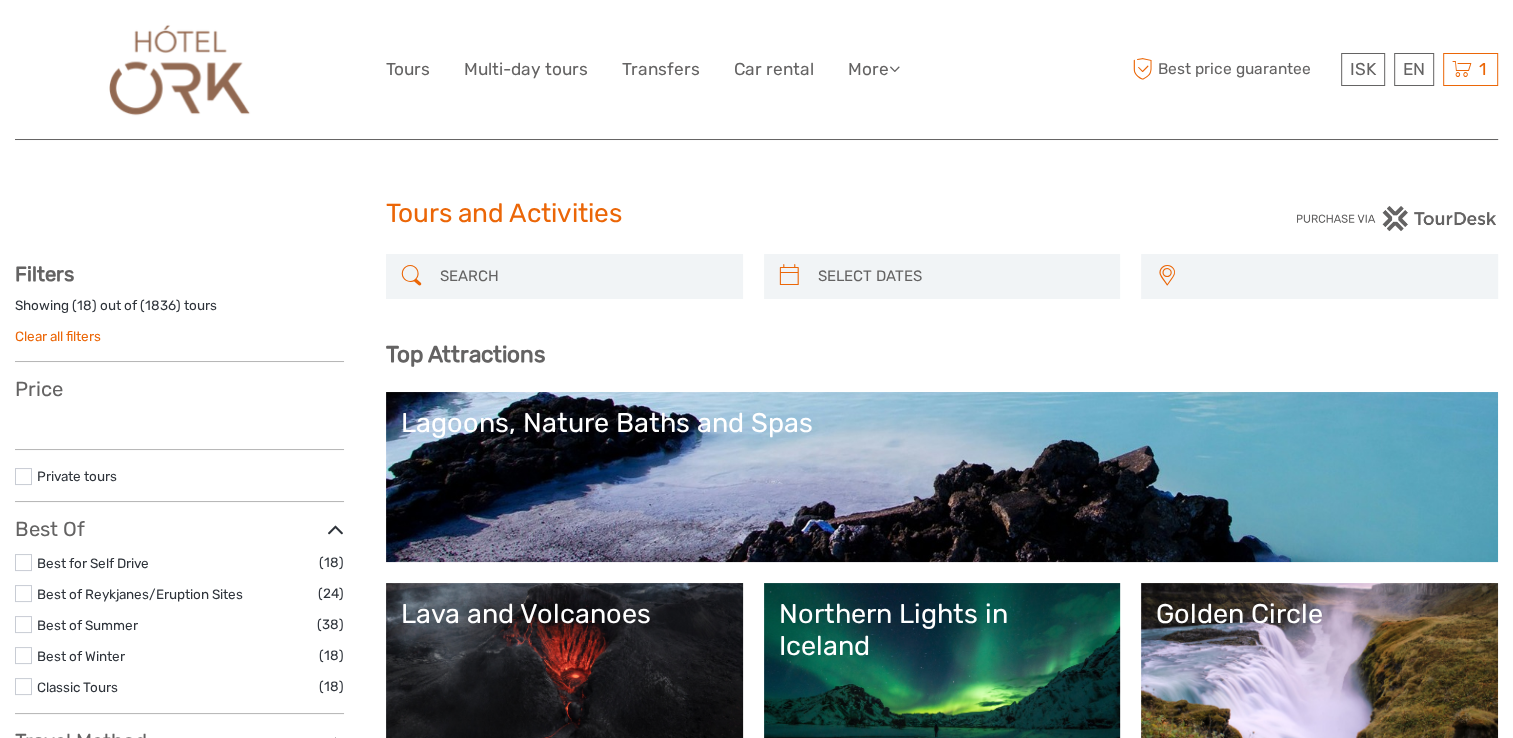 click at bounding box center (1462, 69) 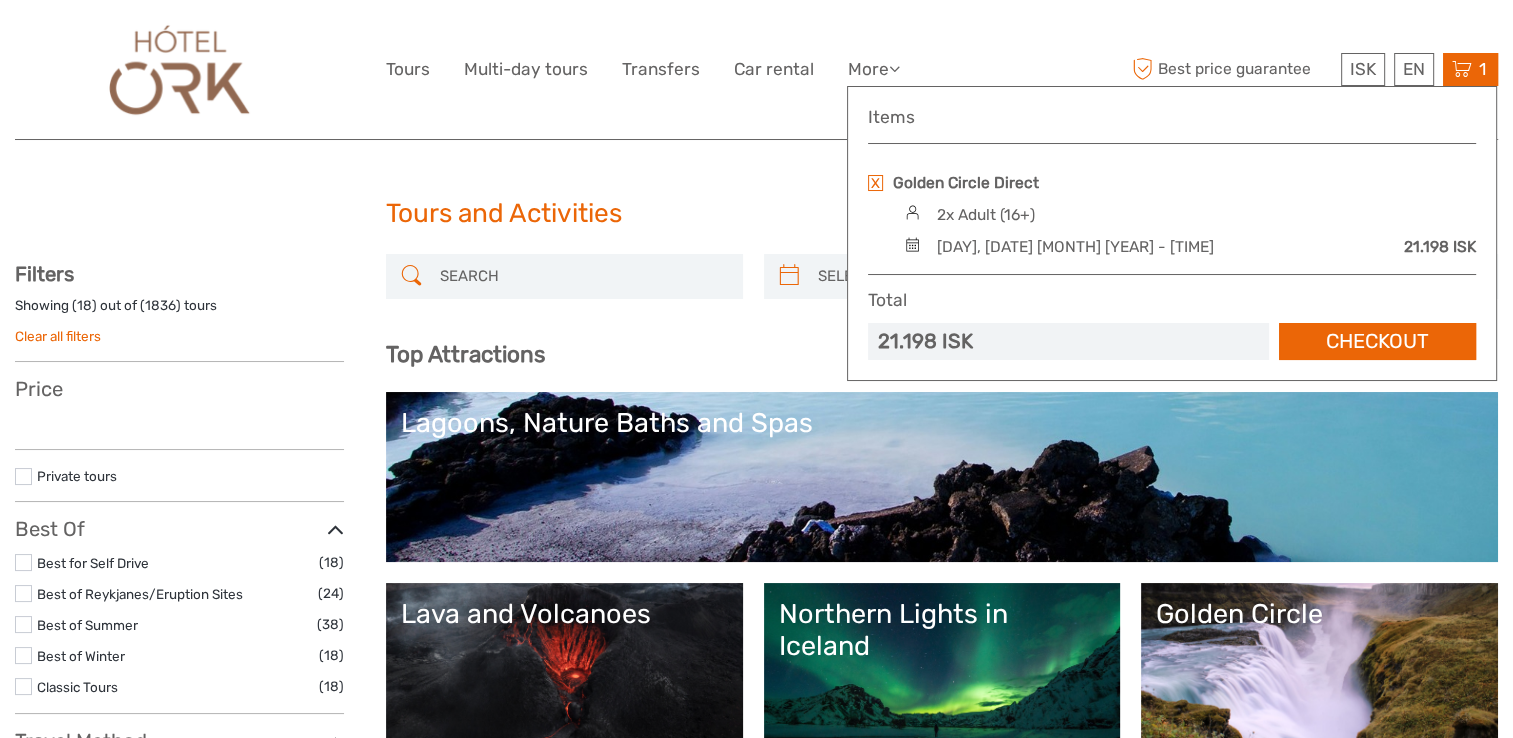 select 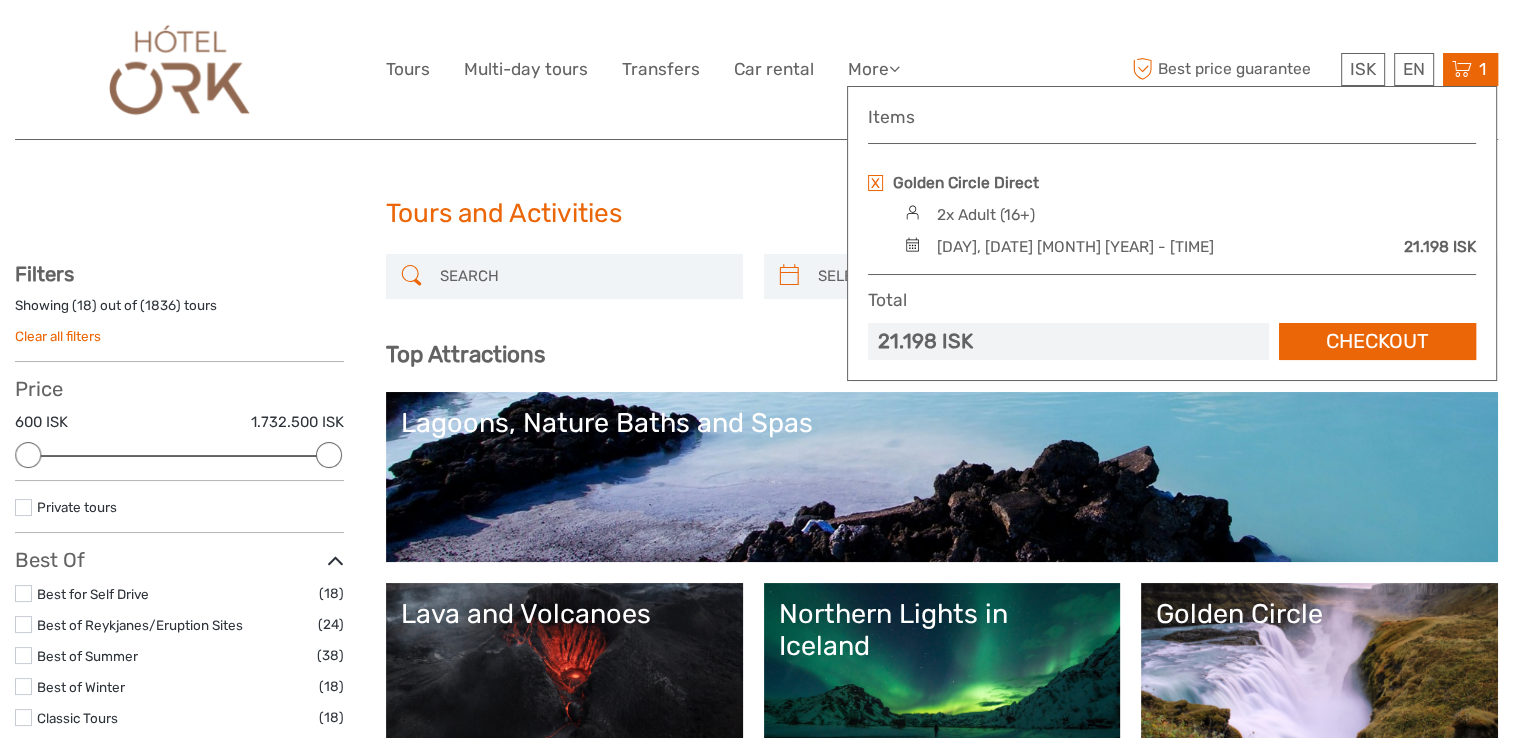 scroll, scrollTop: 0, scrollLeft: 0, axis: both 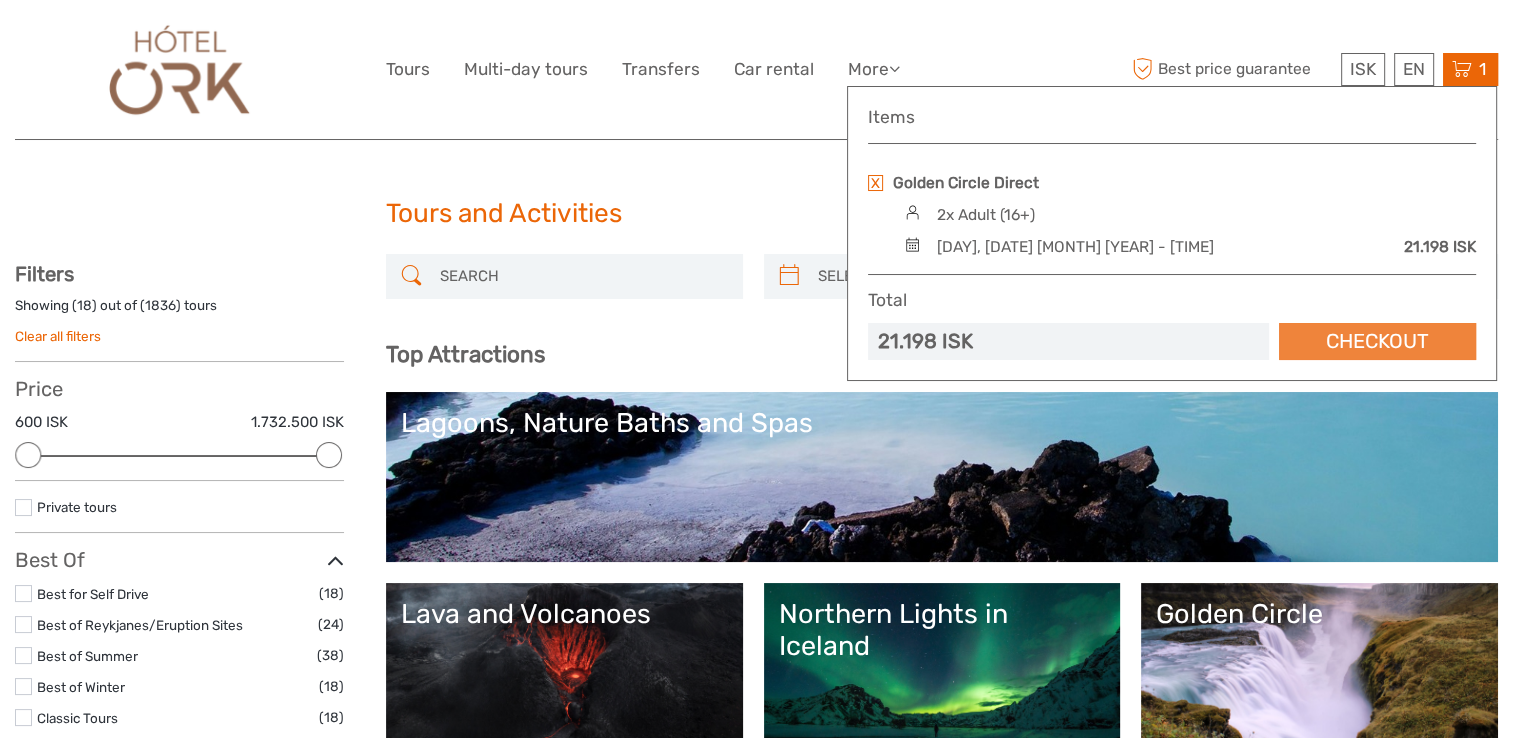 click on "Checkout" at bounding box center (1377, 341) 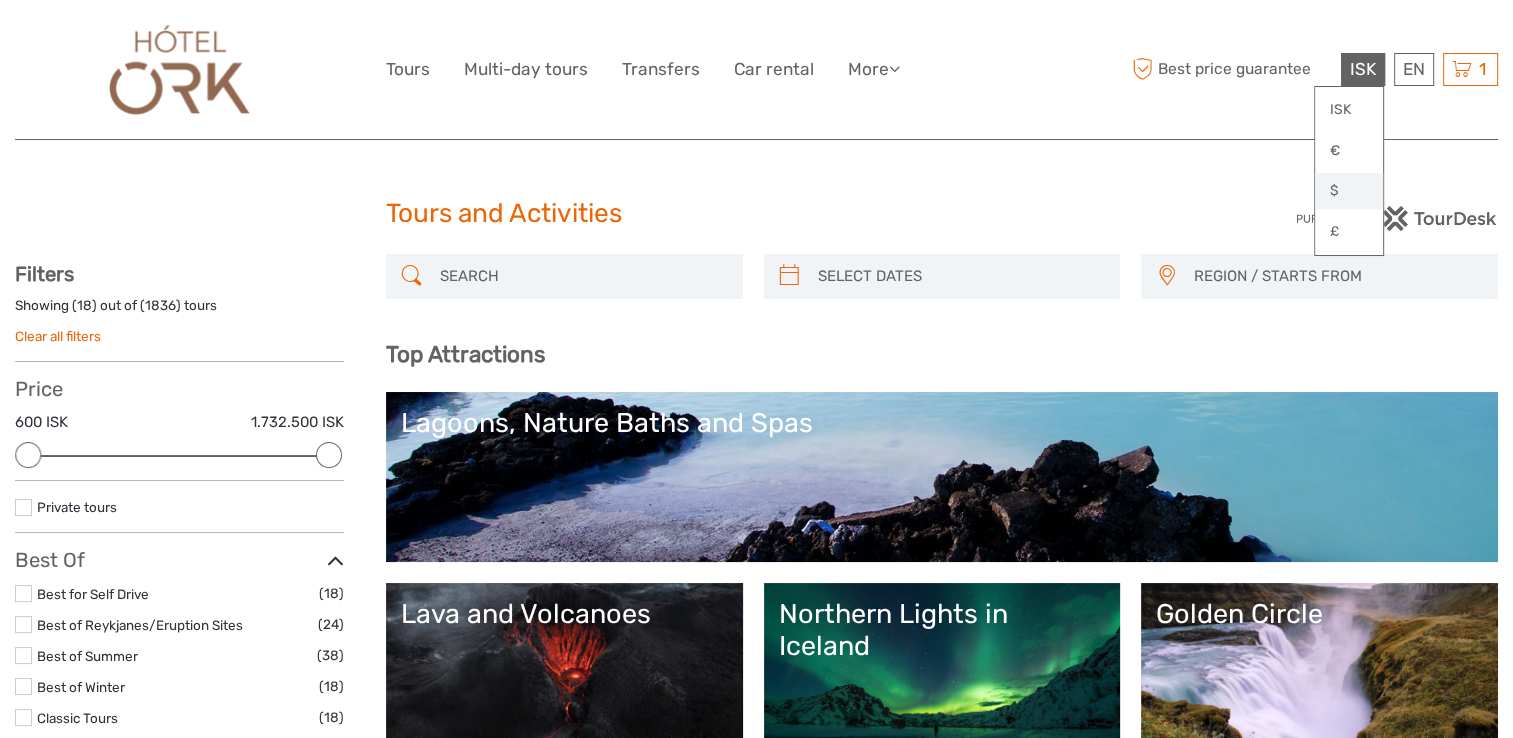 click on "$" at bounding box center (1349, 191) 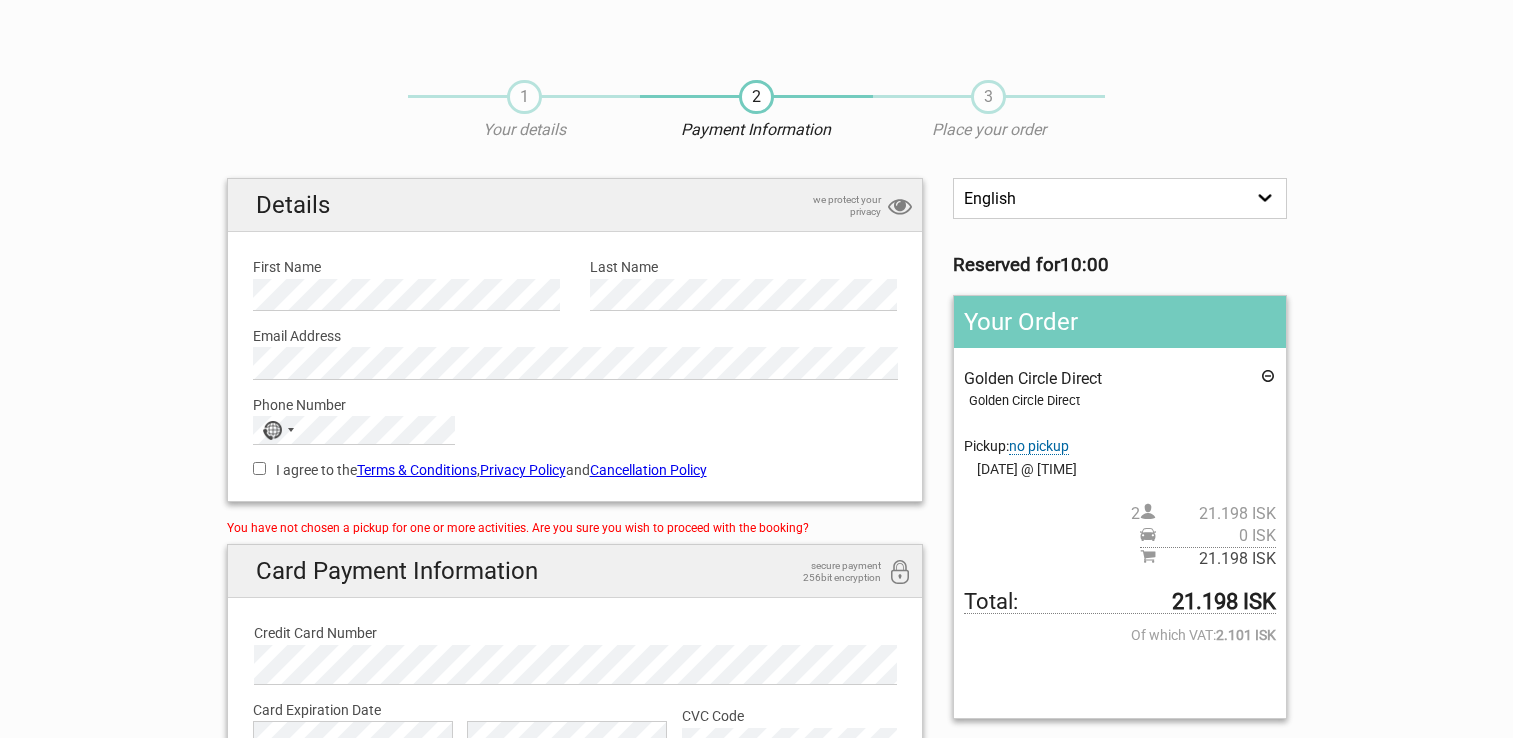 scroll, scrollTop: 0, scrollLeft: 0, axis: both 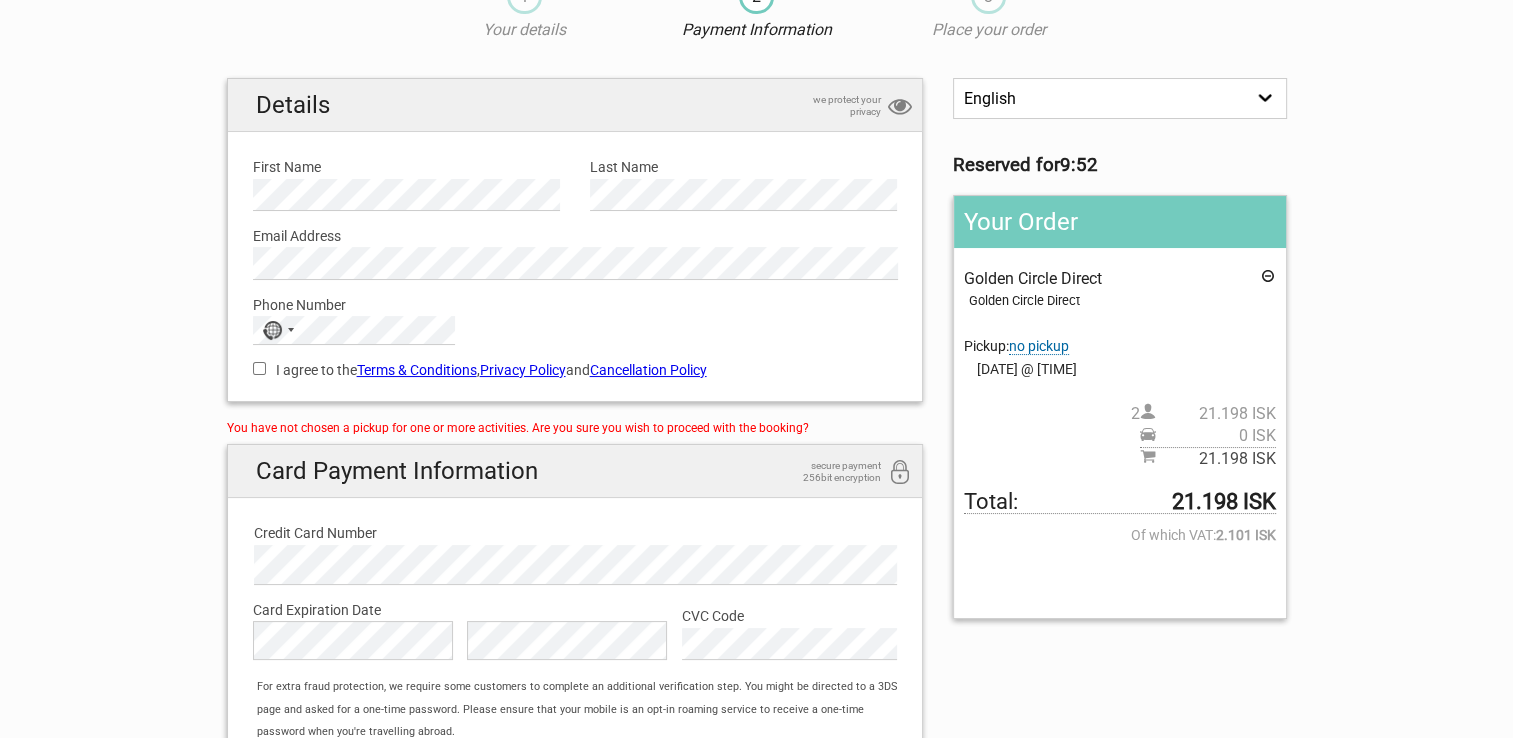 click on "no pickup" at bounding box center (1039, 346) 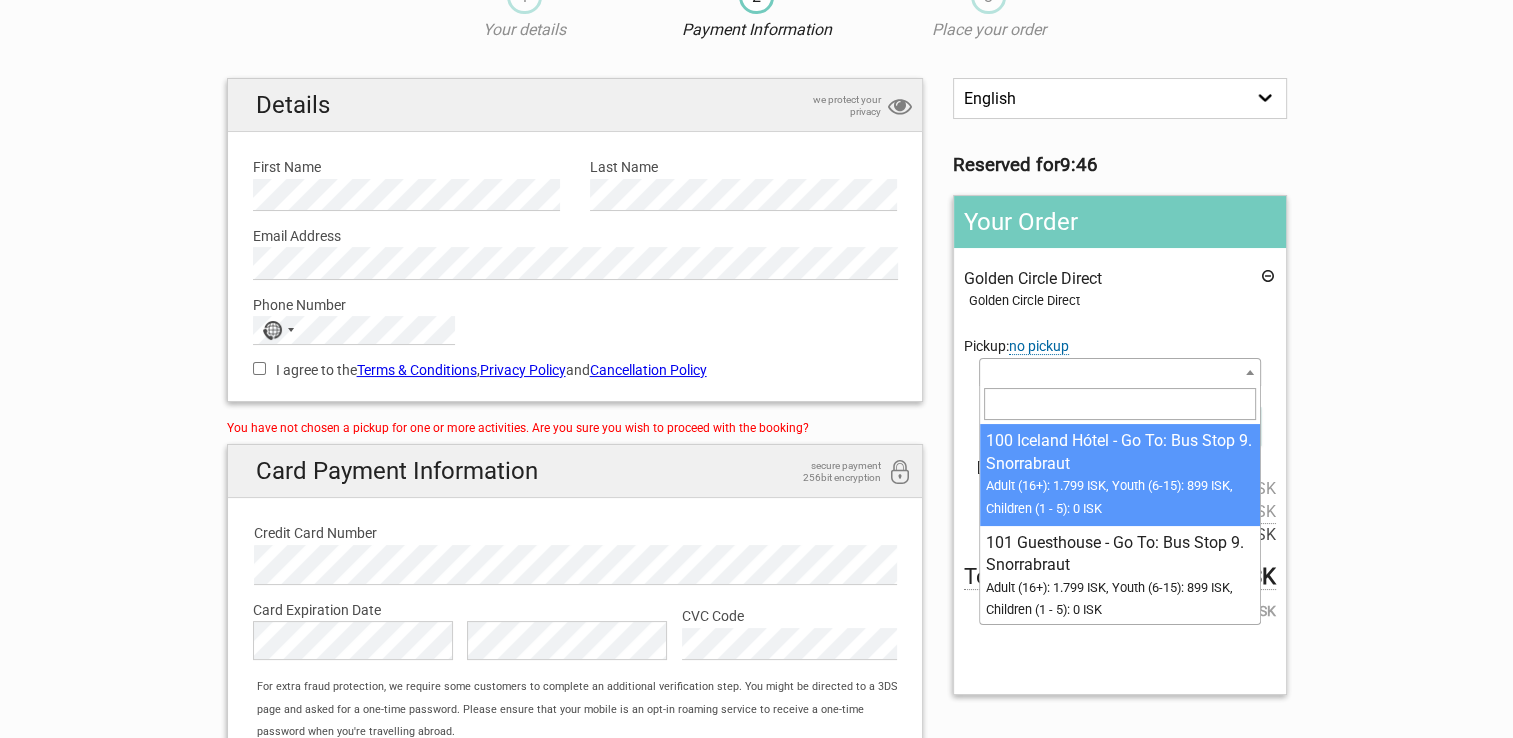 click at bounding box center [1250, 372] 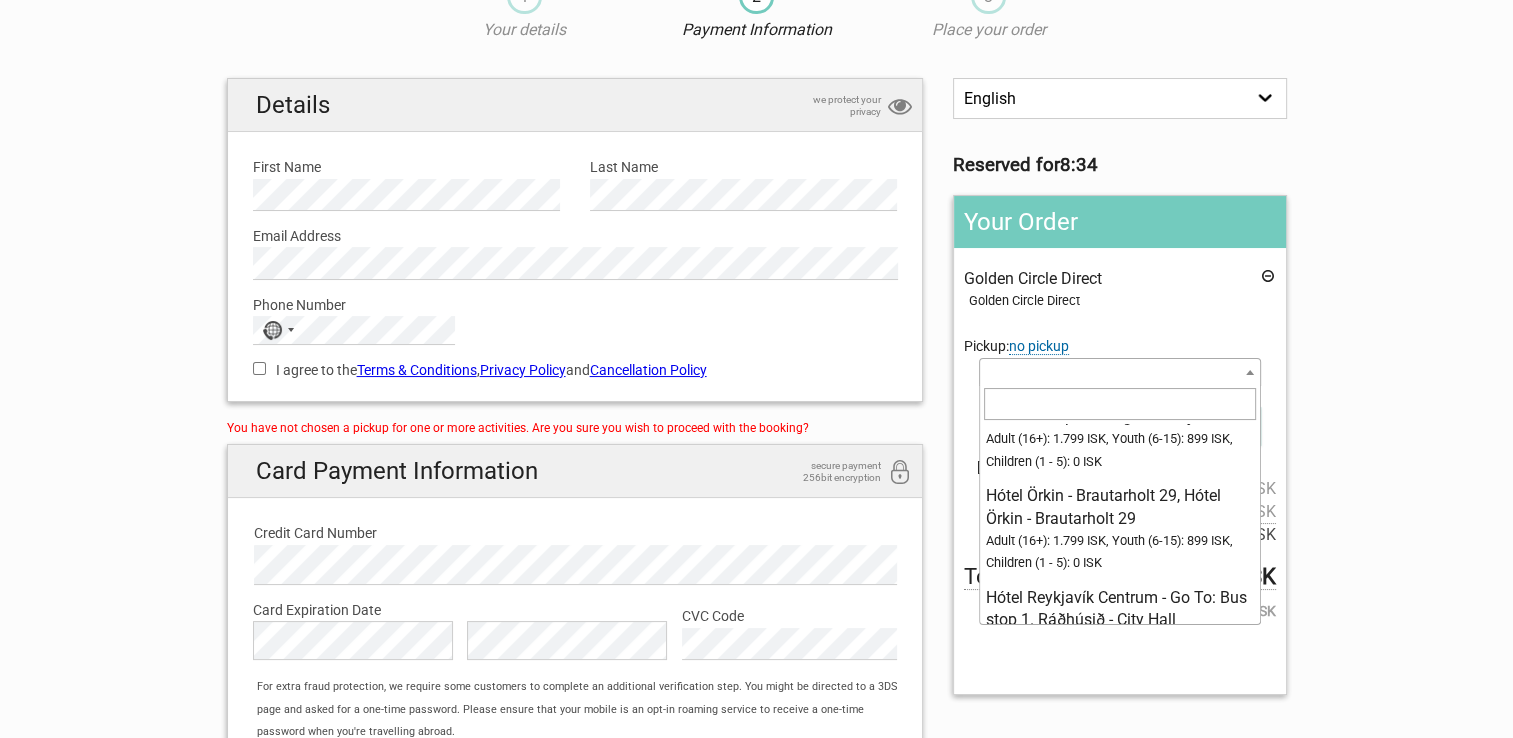 scroll, scrollTop: 11000, scrollLeft: 0, axis: vertical 